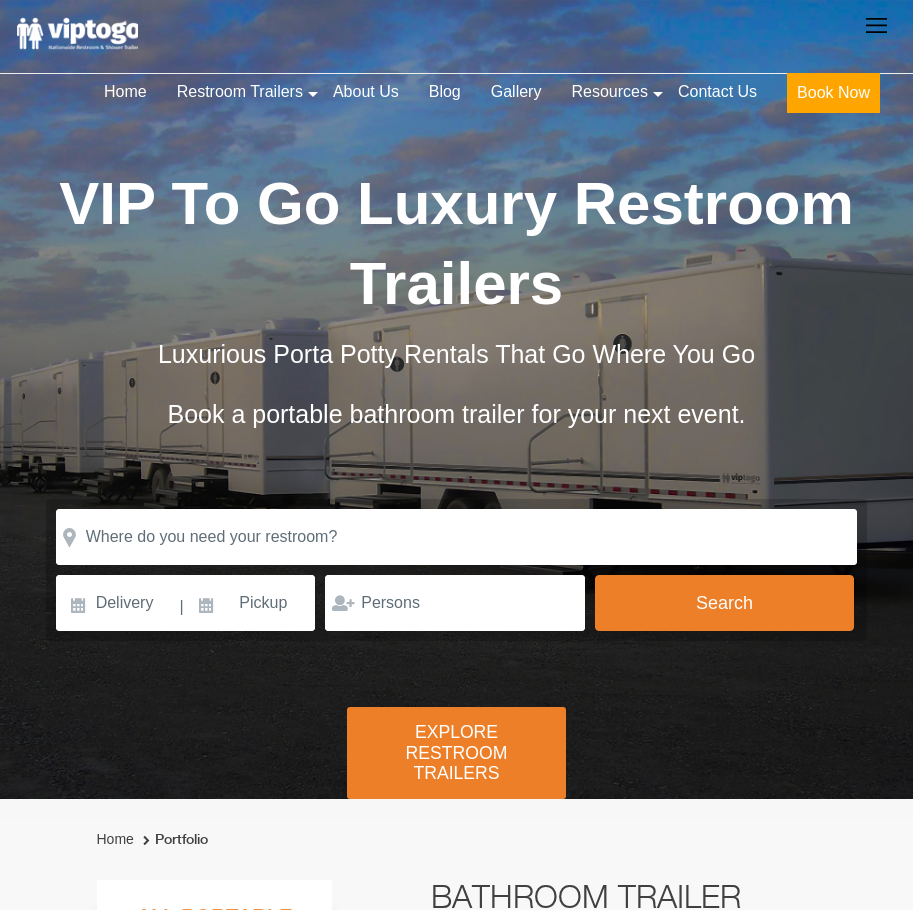 scroll, scrollTop: 0, scrollLeft: 0, axis: both 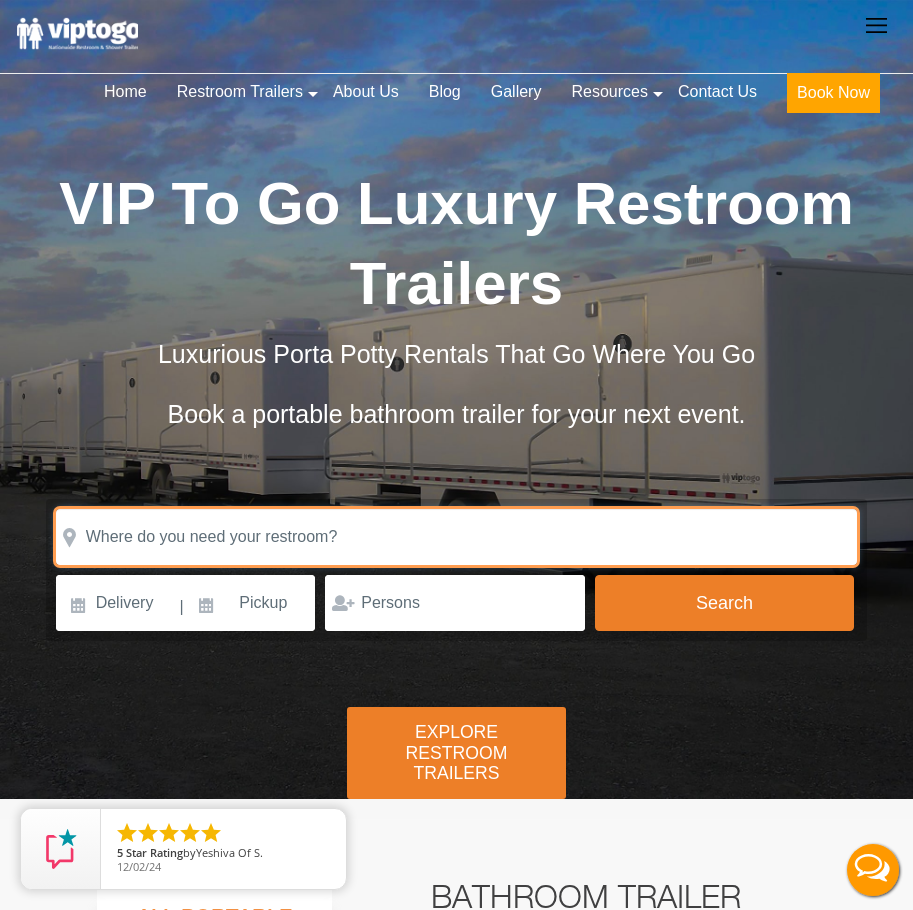 click at bounding box center [457, 537] 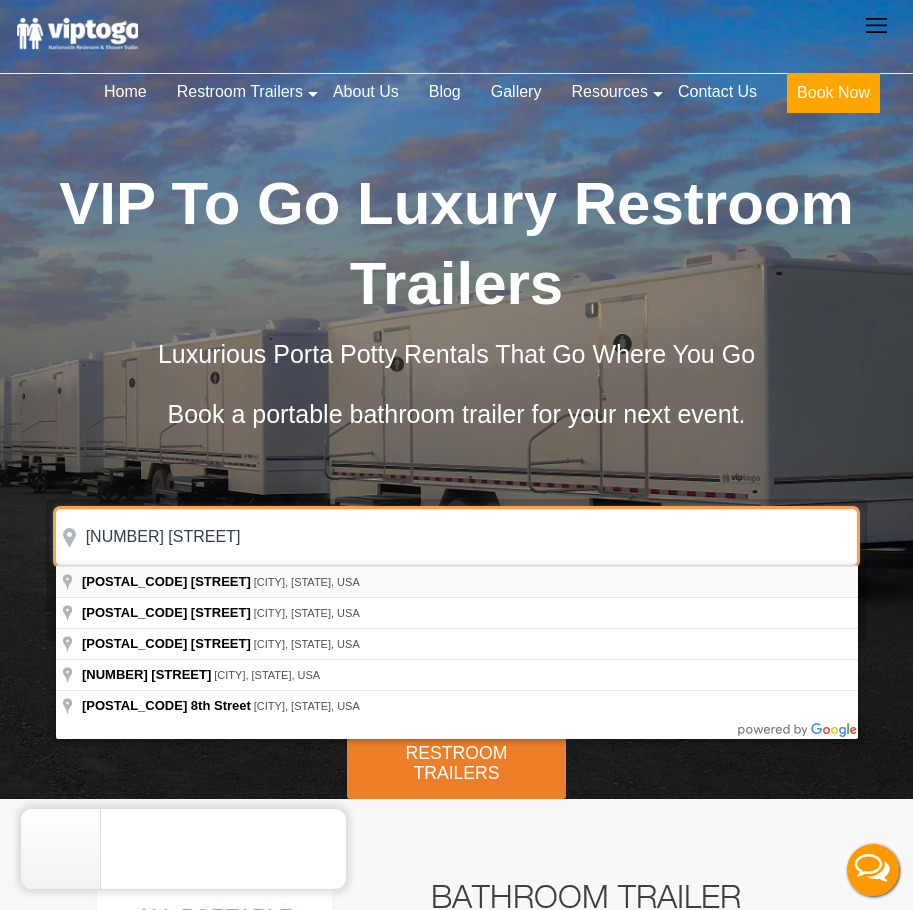 type on "[NUMBER] [STREET]" 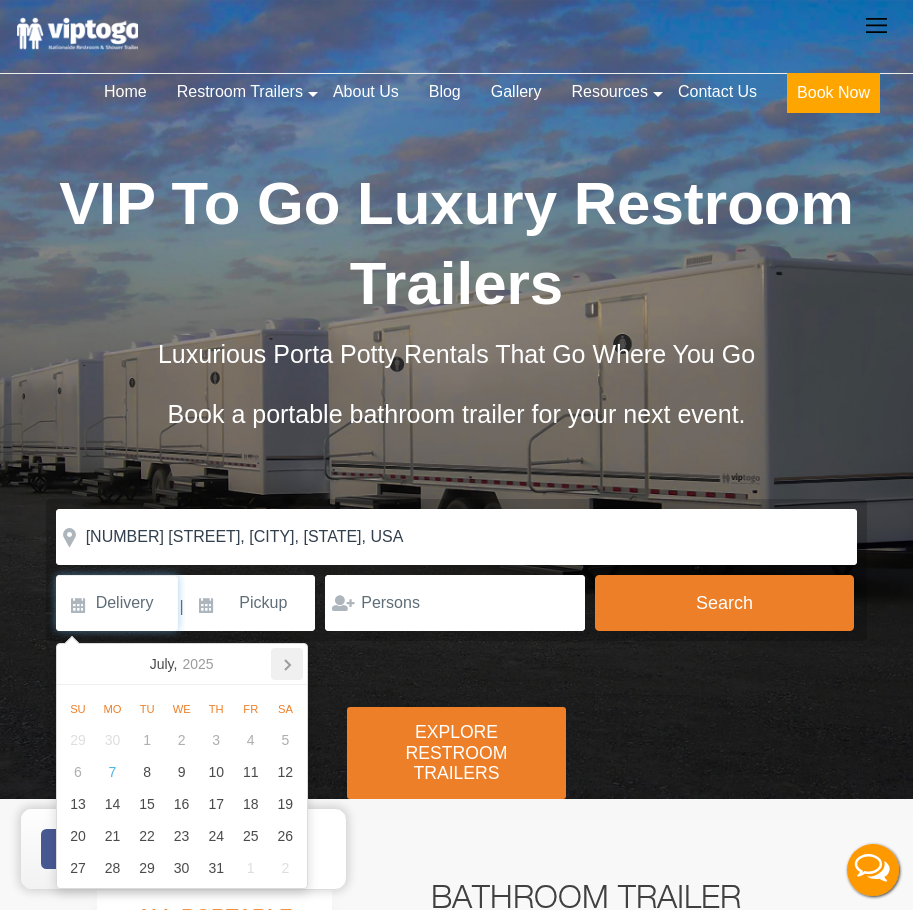 click at bounding box center [77, 664] 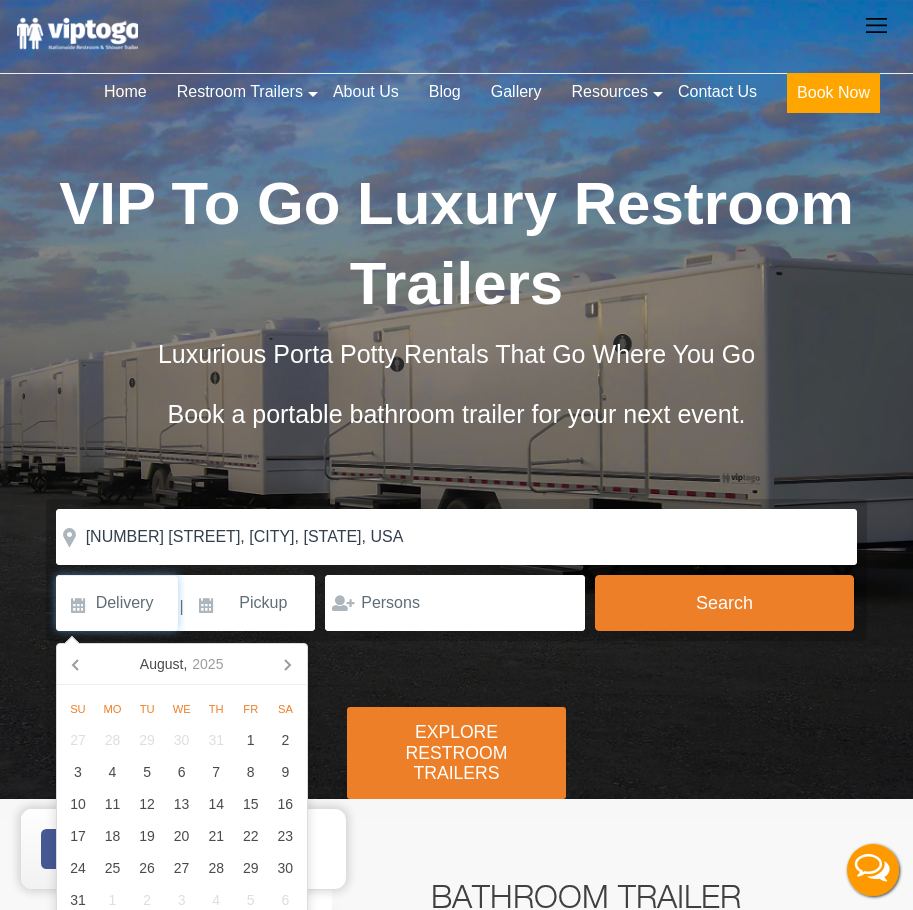 click at bounding box center (77, 664) 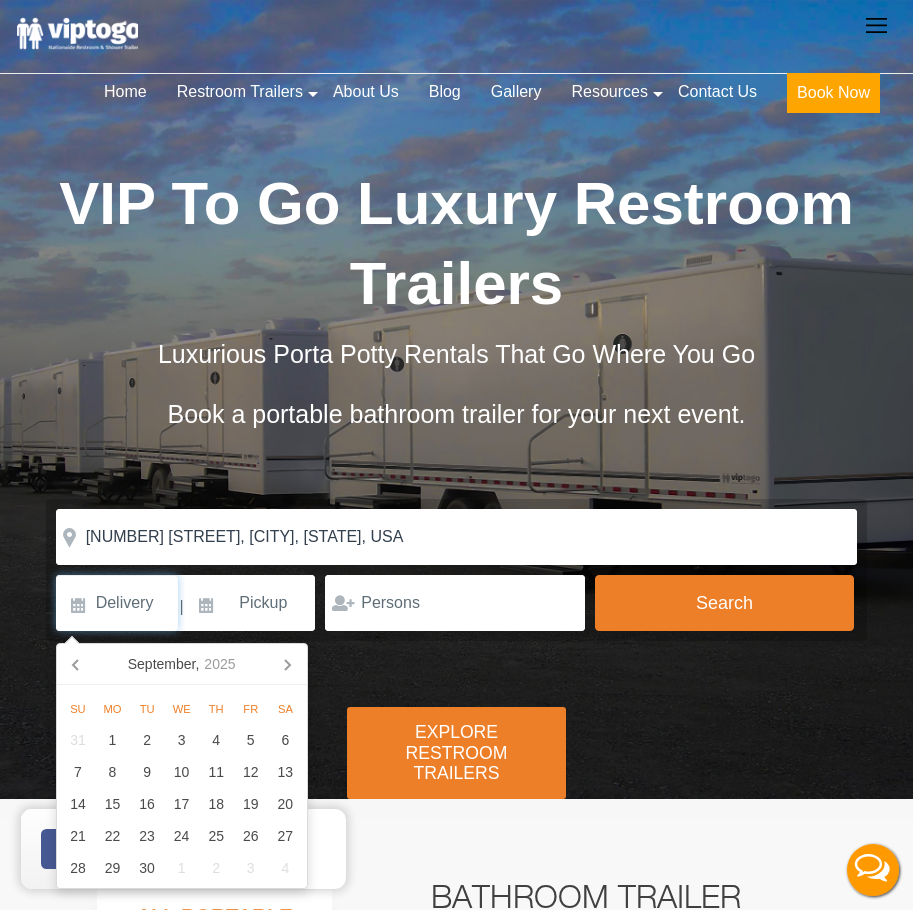click at bounding box center (77, 664) 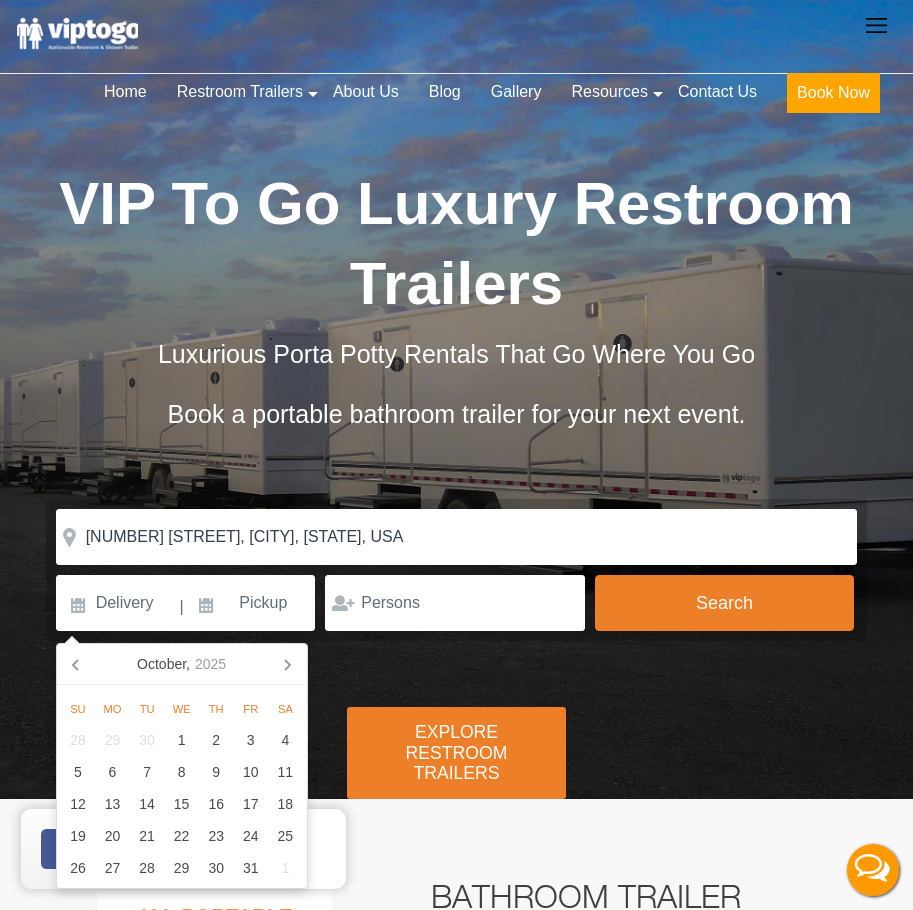 click at bounding box center (77, 664) 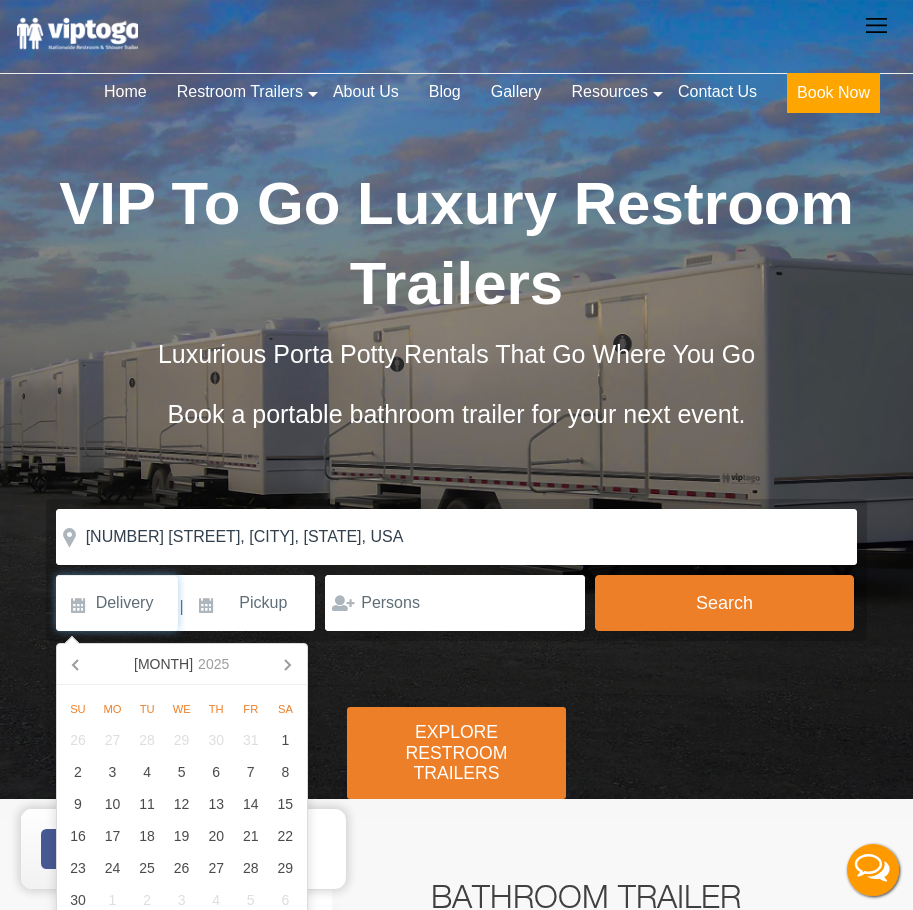 click at bounding box center (77, 664) 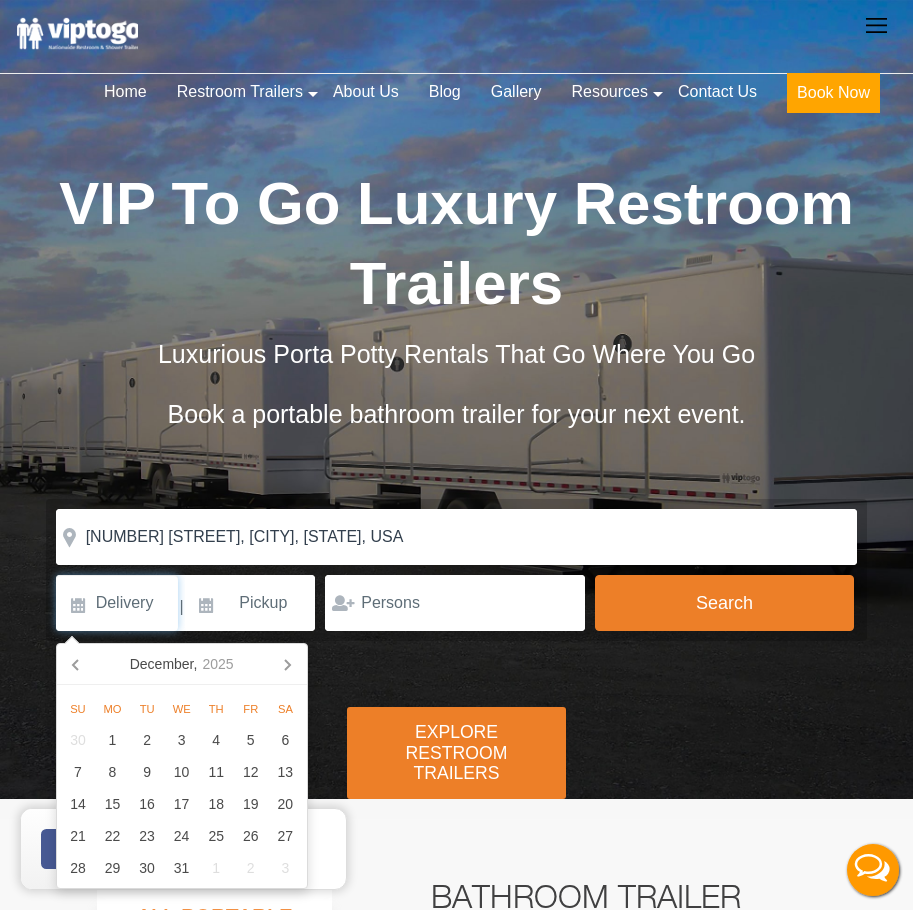 click at bounding box center [77, 664] 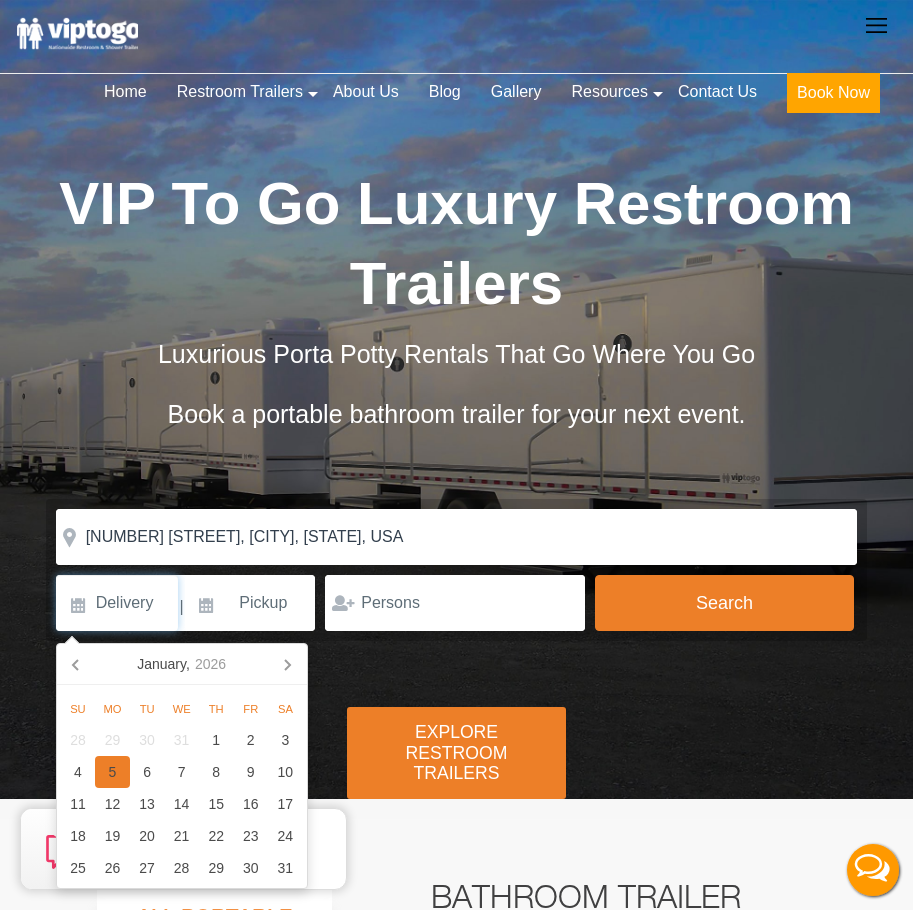 click on "5" at bounding box center (112, 772) 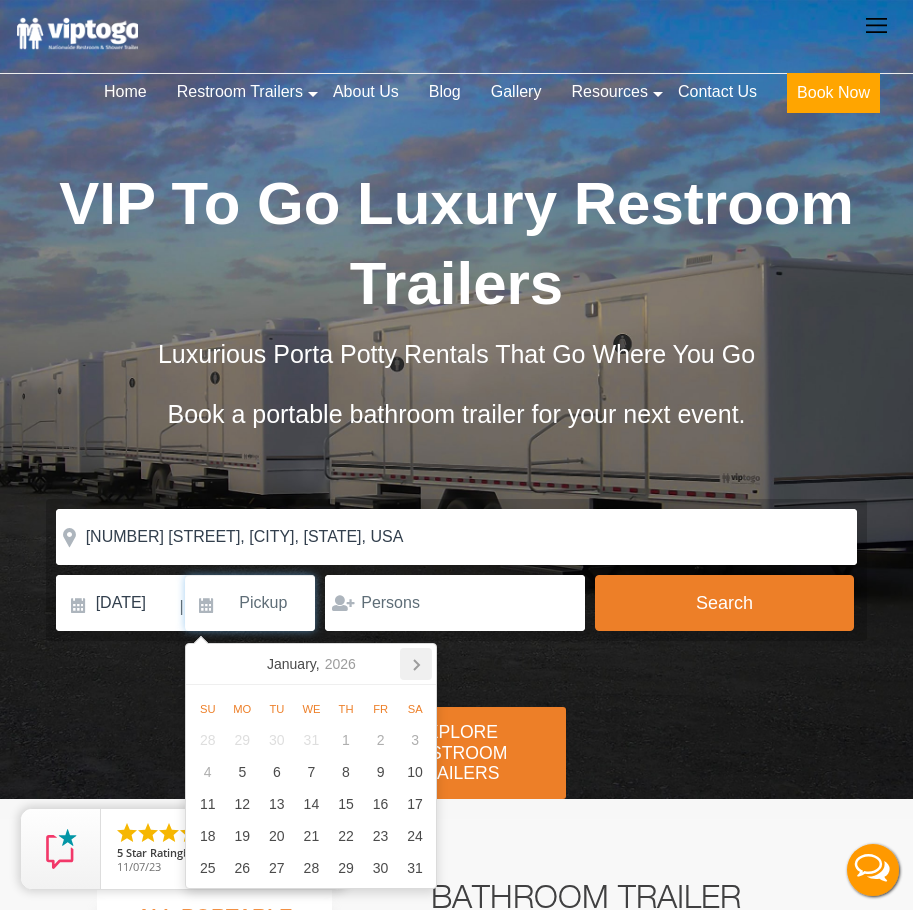 click at bounding box center (206, 664) 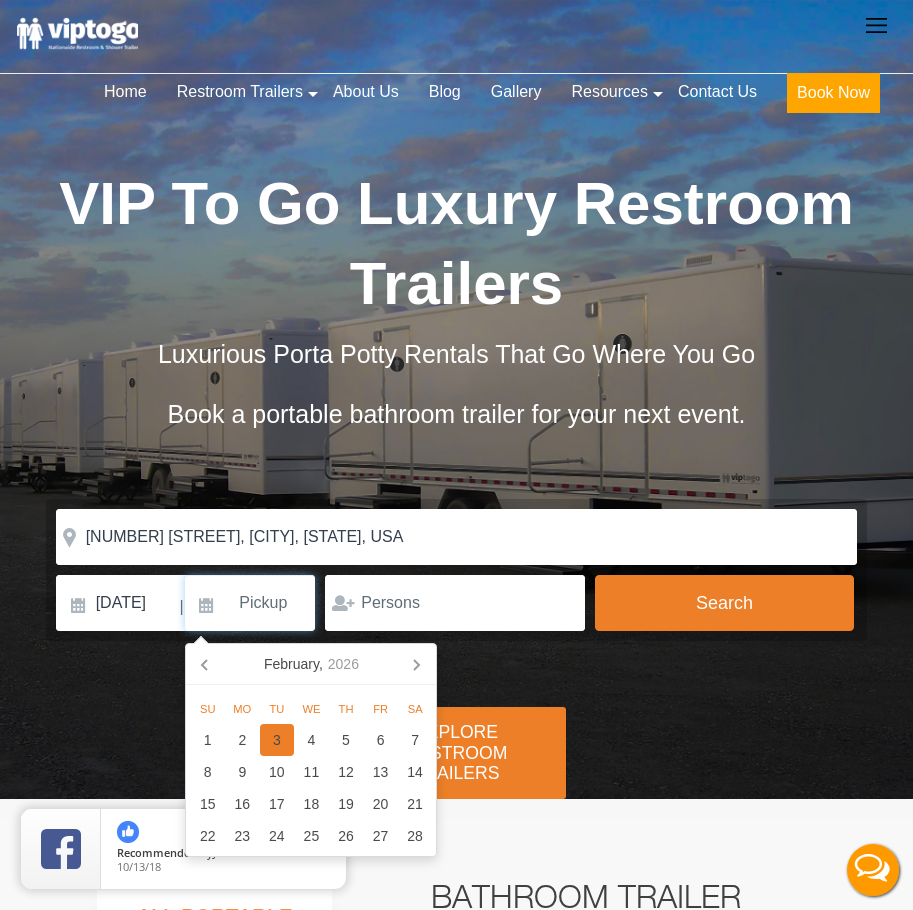 click on "3" at bounding box center [277, 740] 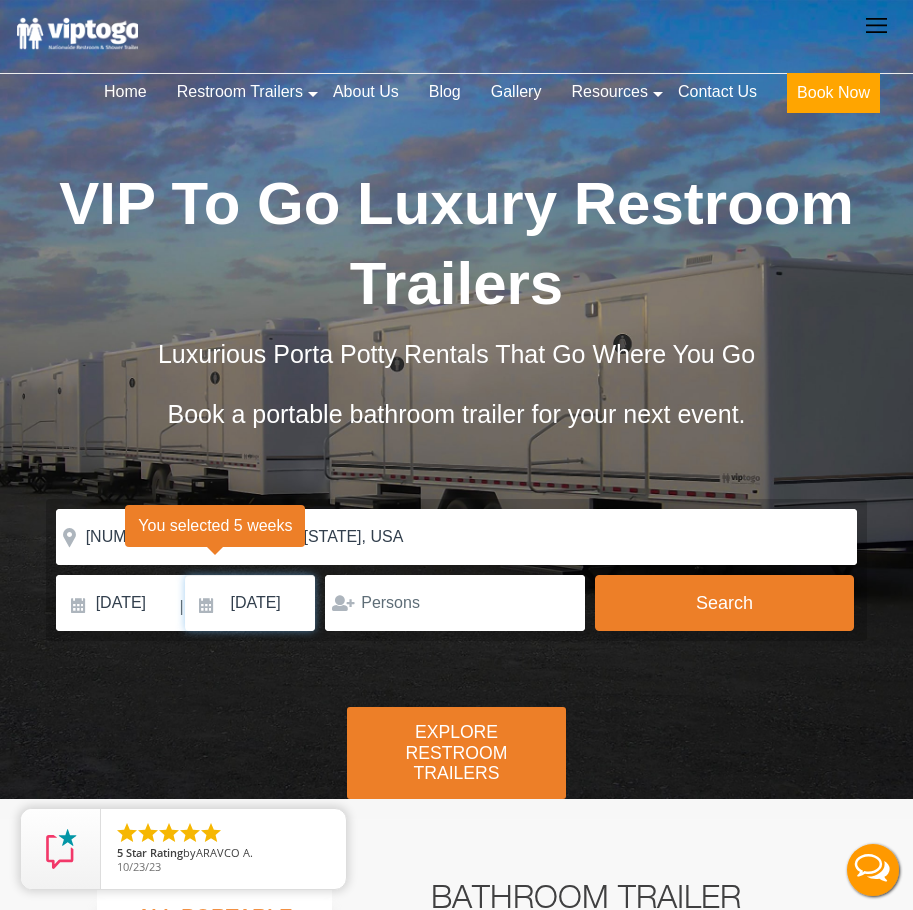 click on "[DATE]" at bounding box center (250, 603) 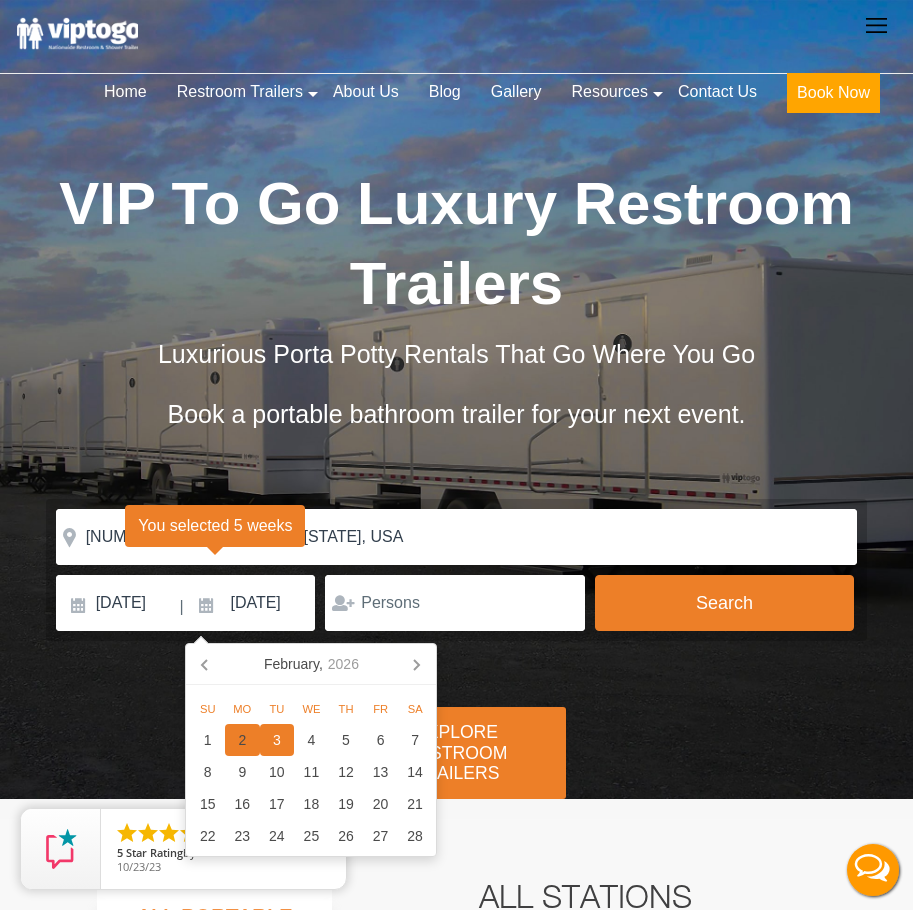 click on "2" at bounding box center (242, 740) 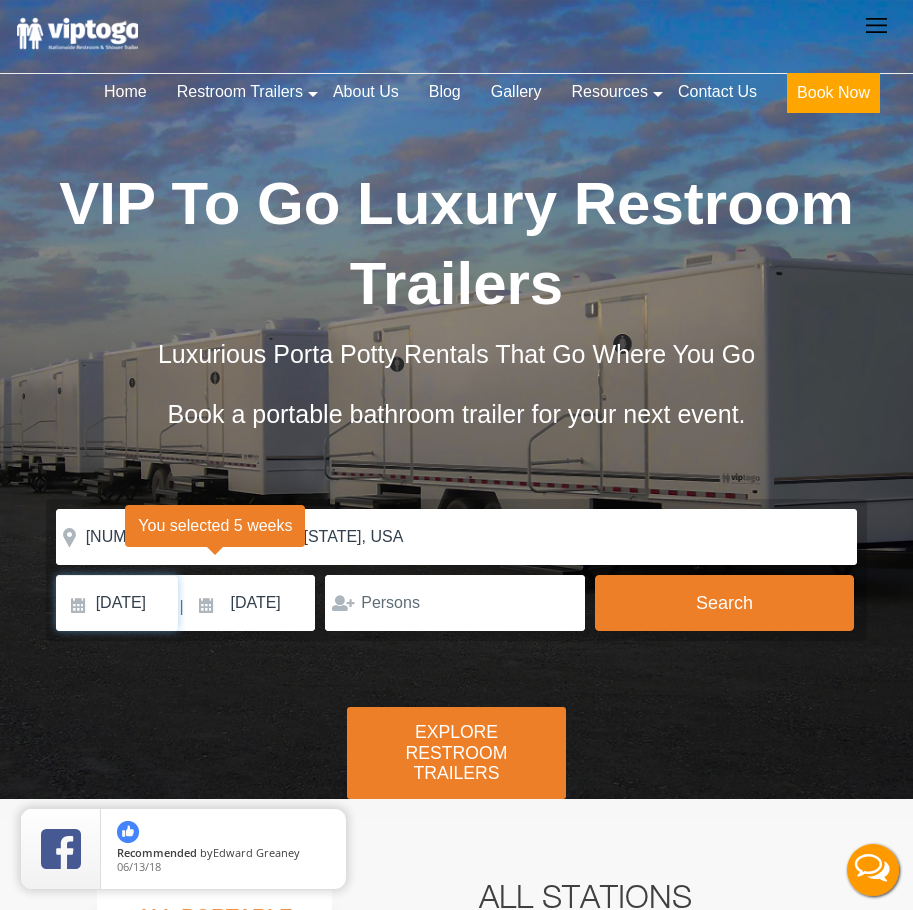 click on "[DATE]" at bounding box center (117, 603) 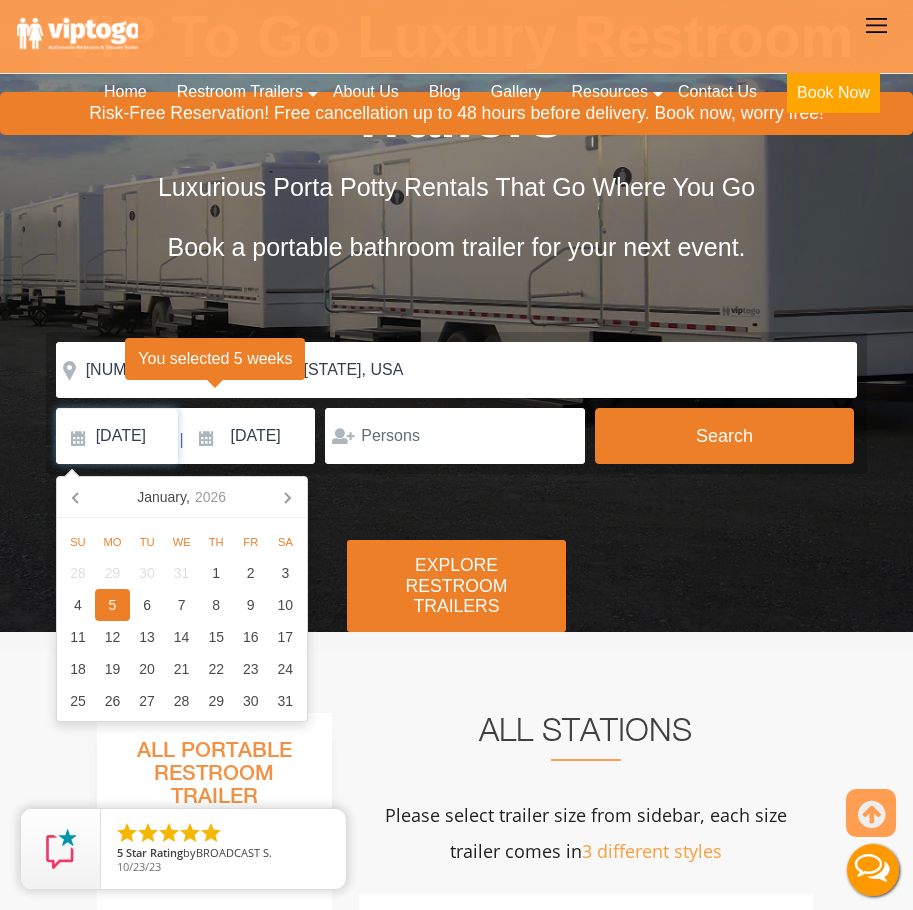 scroll, scrollTop: 200, scrollLeft: 0, axis: vertical 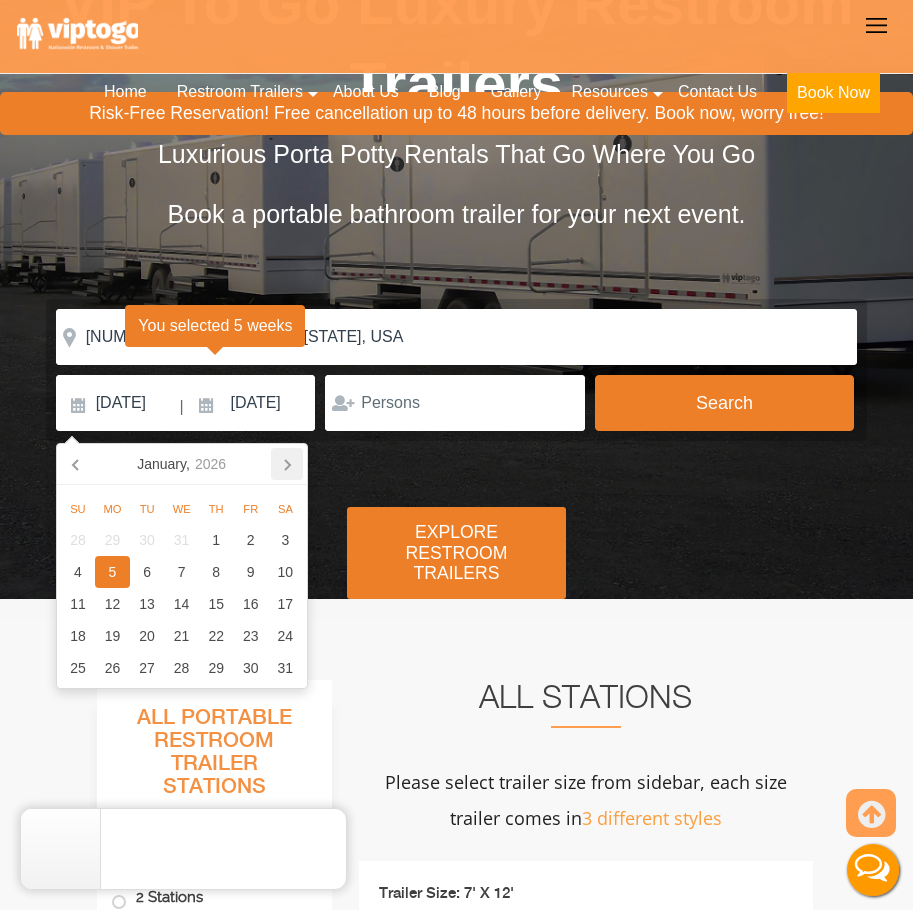 click at bounding box center (77, 464) 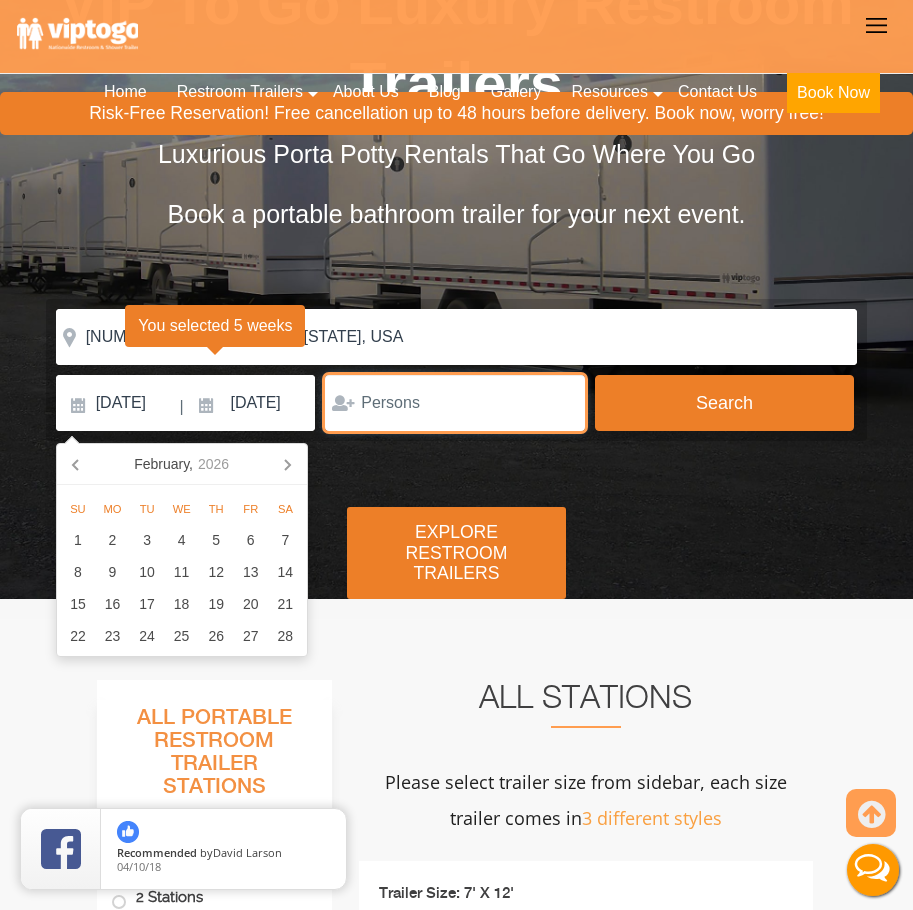 click at bounding box center [455, 403] 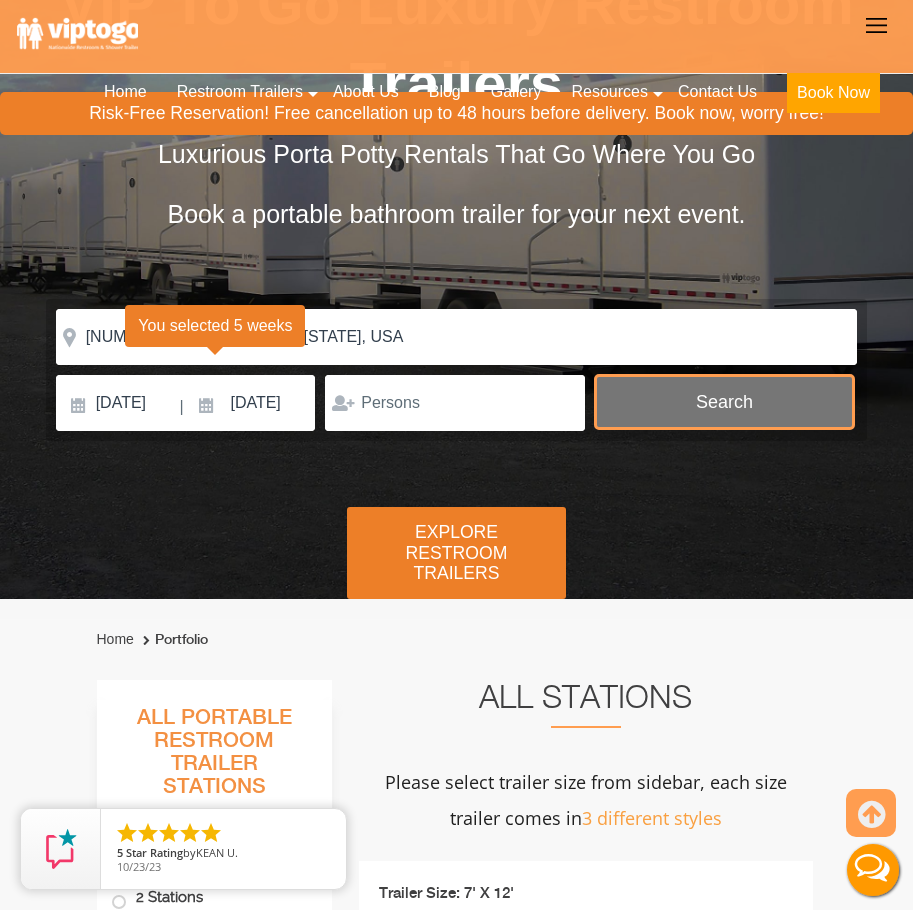 click on "Search" at bounding box center (725, 402) 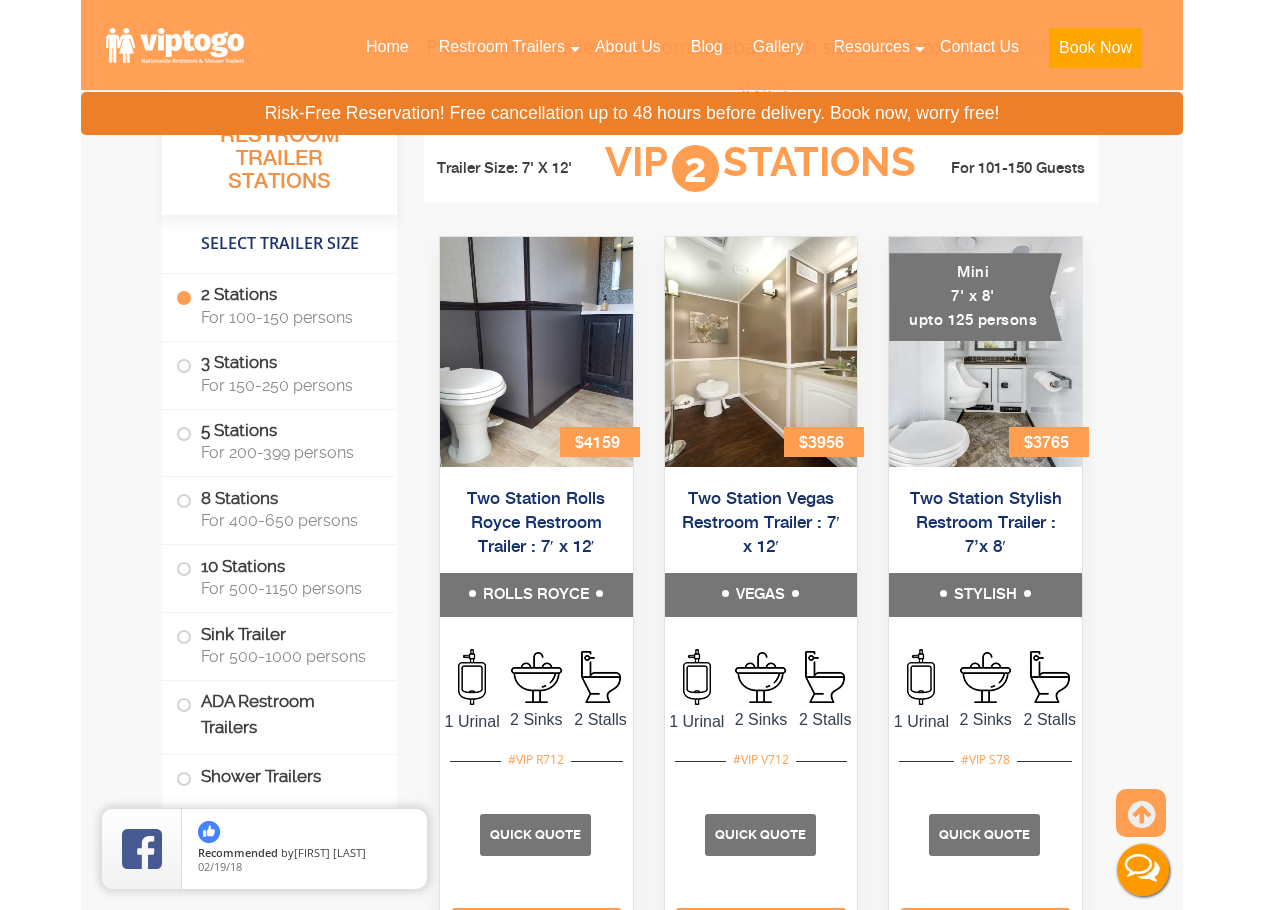 scroll, scrollTop: 858, scrollLeft: 0, axis: vertical 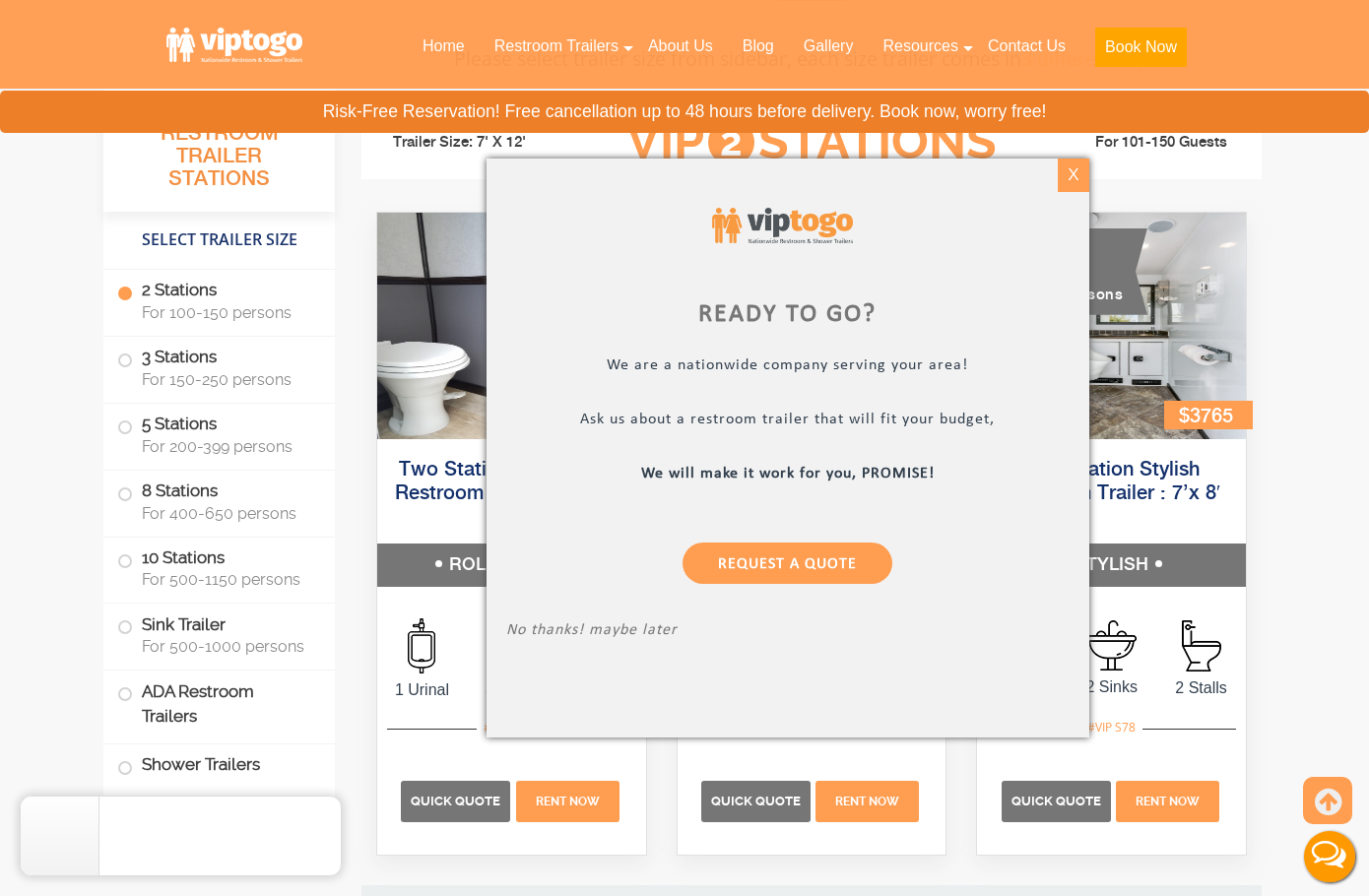click on "X" at bounding box center [1073, 175] 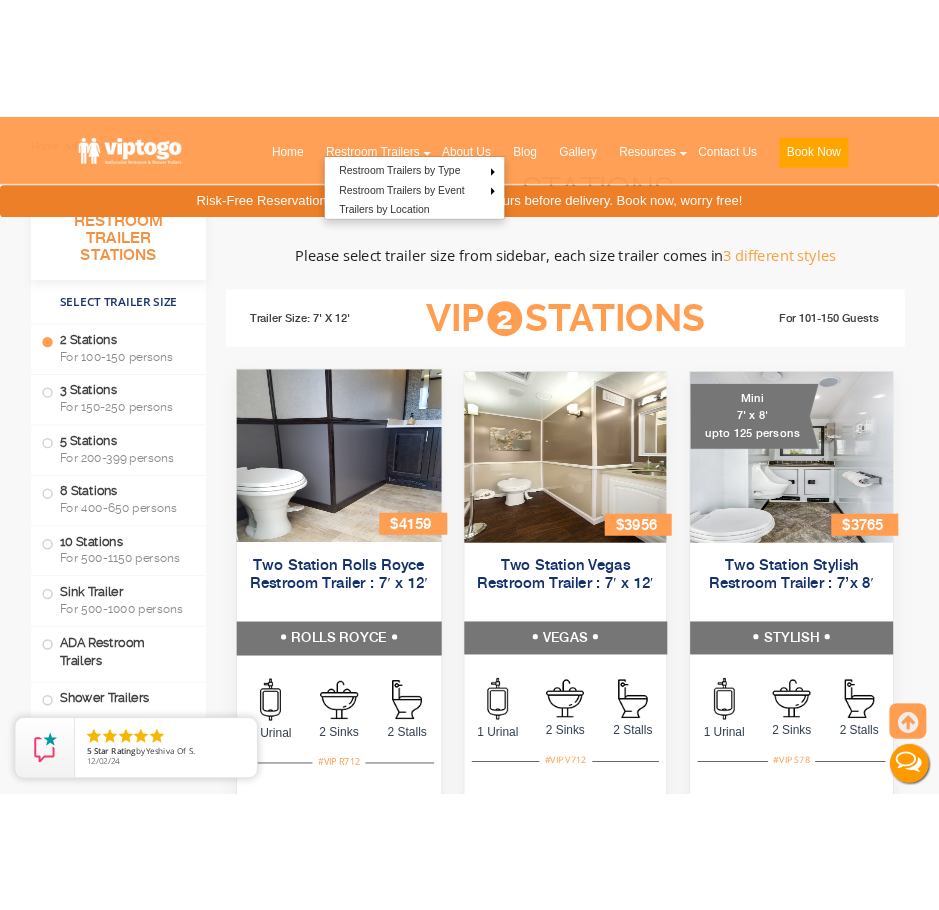 scroll, scrollTop: 758, scrollLeft: 0, axis: vertical 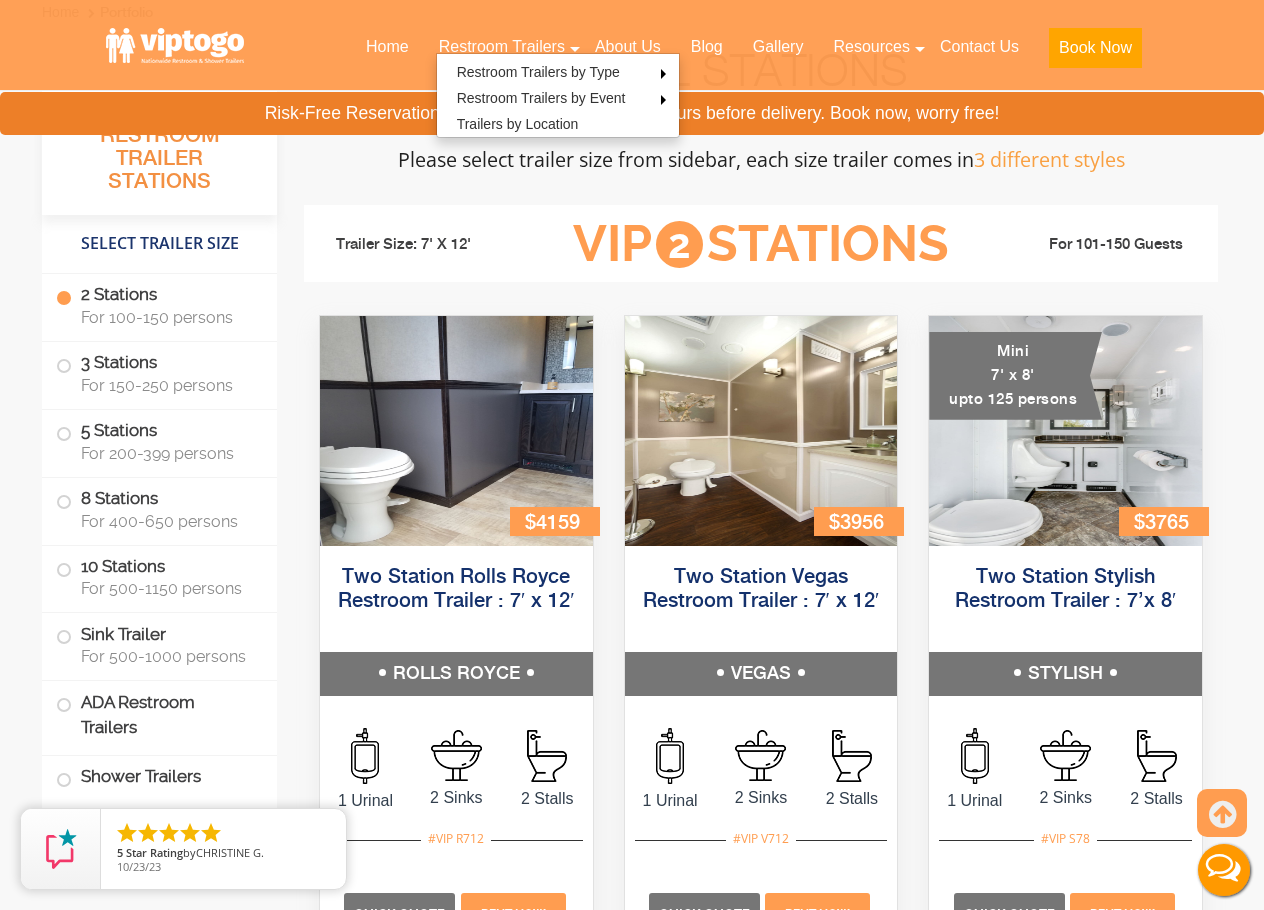 click on "2 Stations
For 100-150 persons" at bounding box center (159, 308) 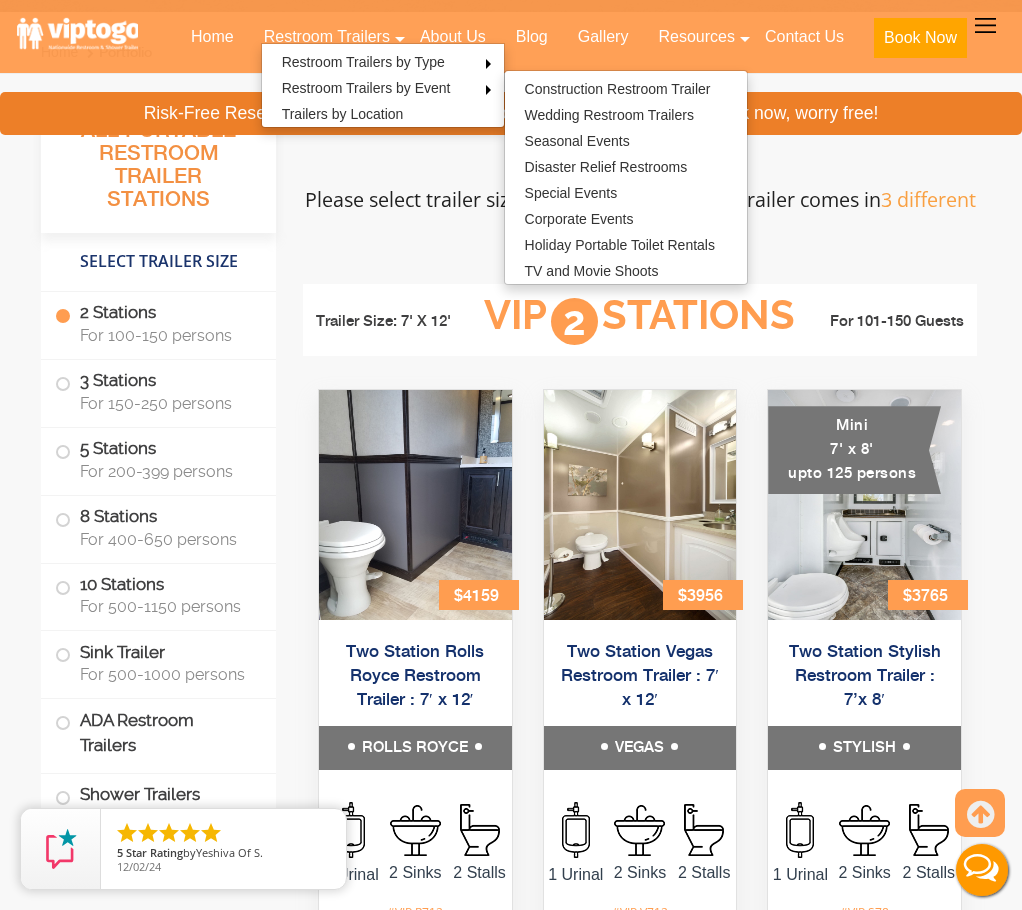 scroll, scrollTop: 400, scrollLeft: 0, axis: vertical 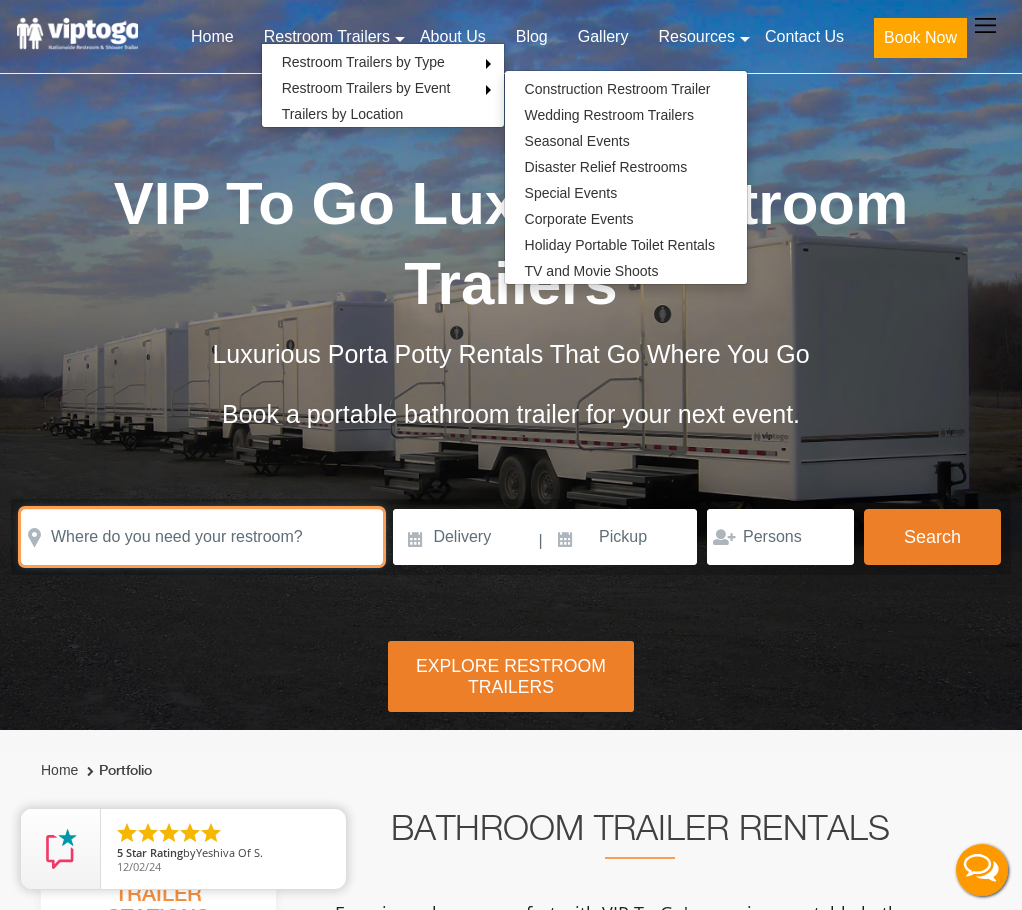 click at bounding box center (202, 537) 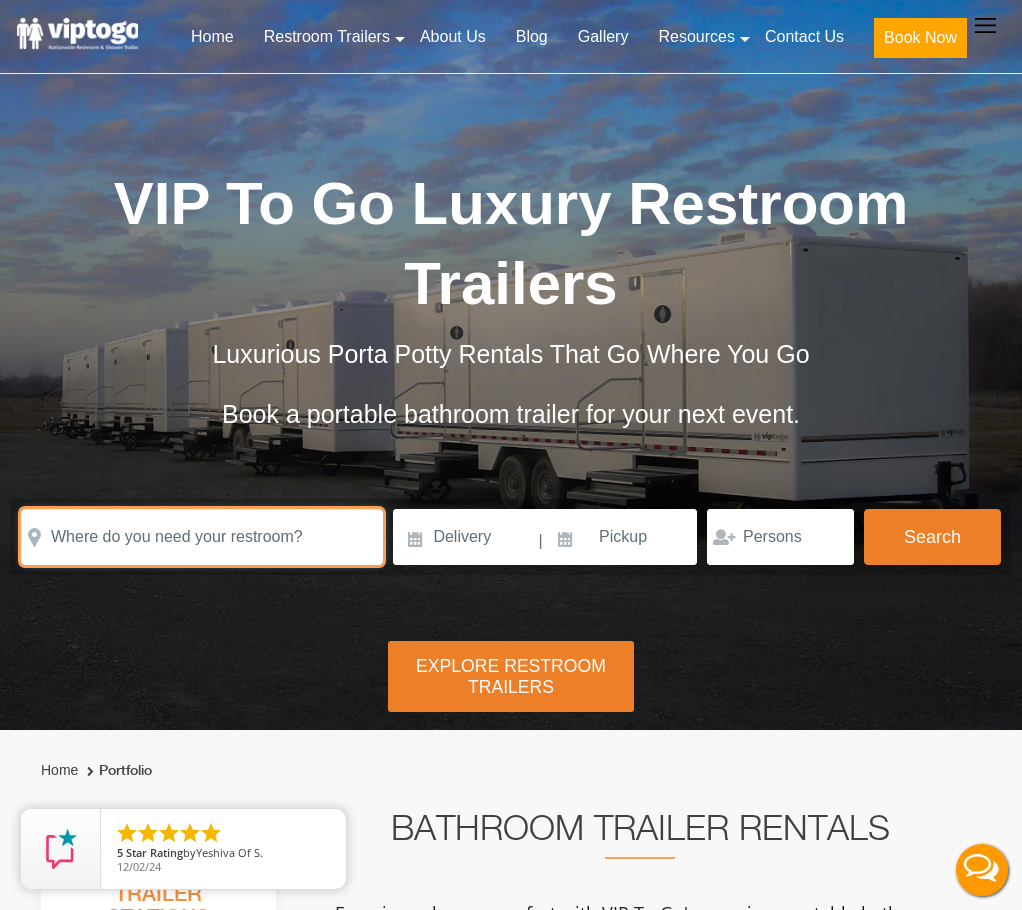 paste on "11941 BONITA BEACH RD SE" 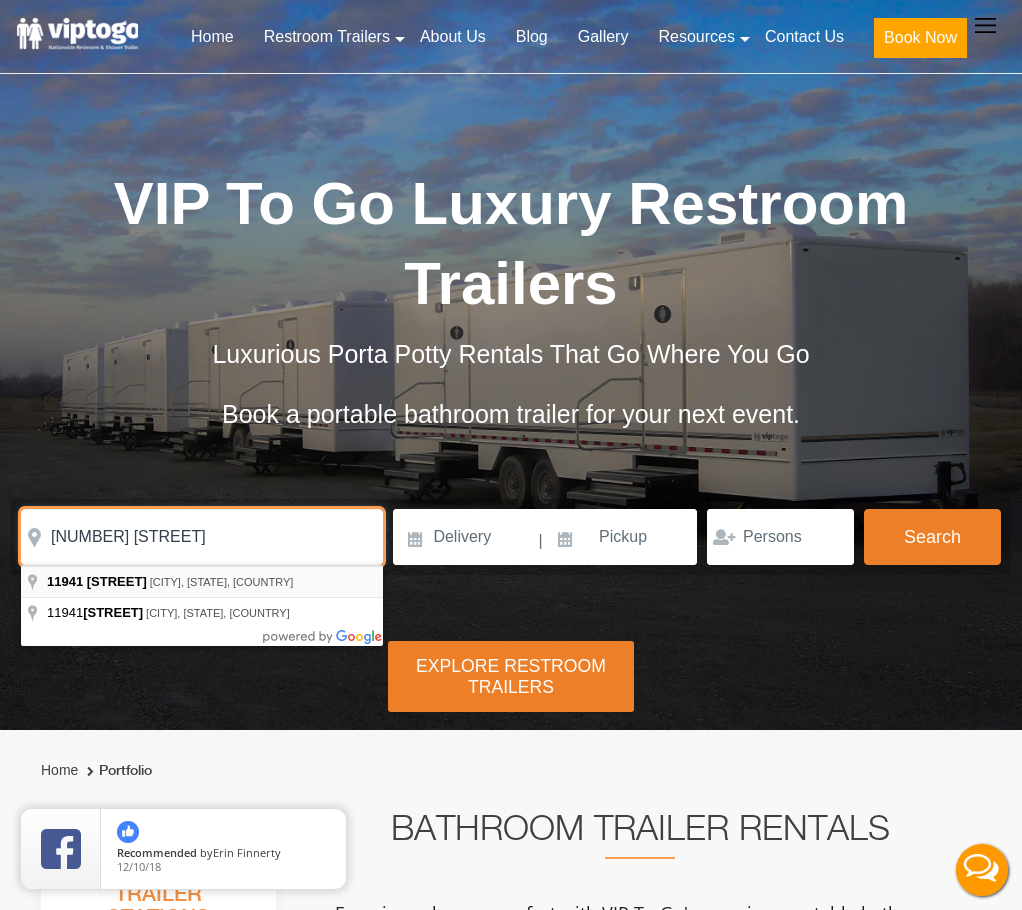 type on "11941 BONITA BEACH RD SE" 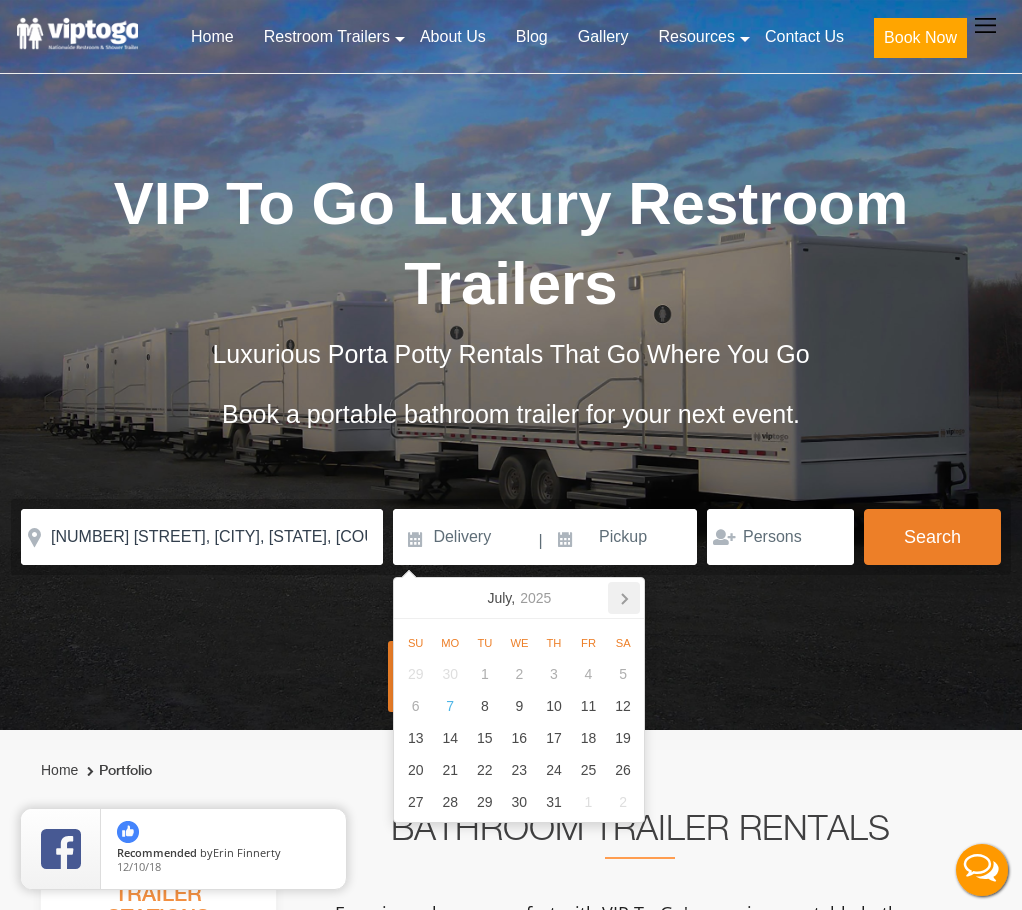 click at bounding box center [414, 598] 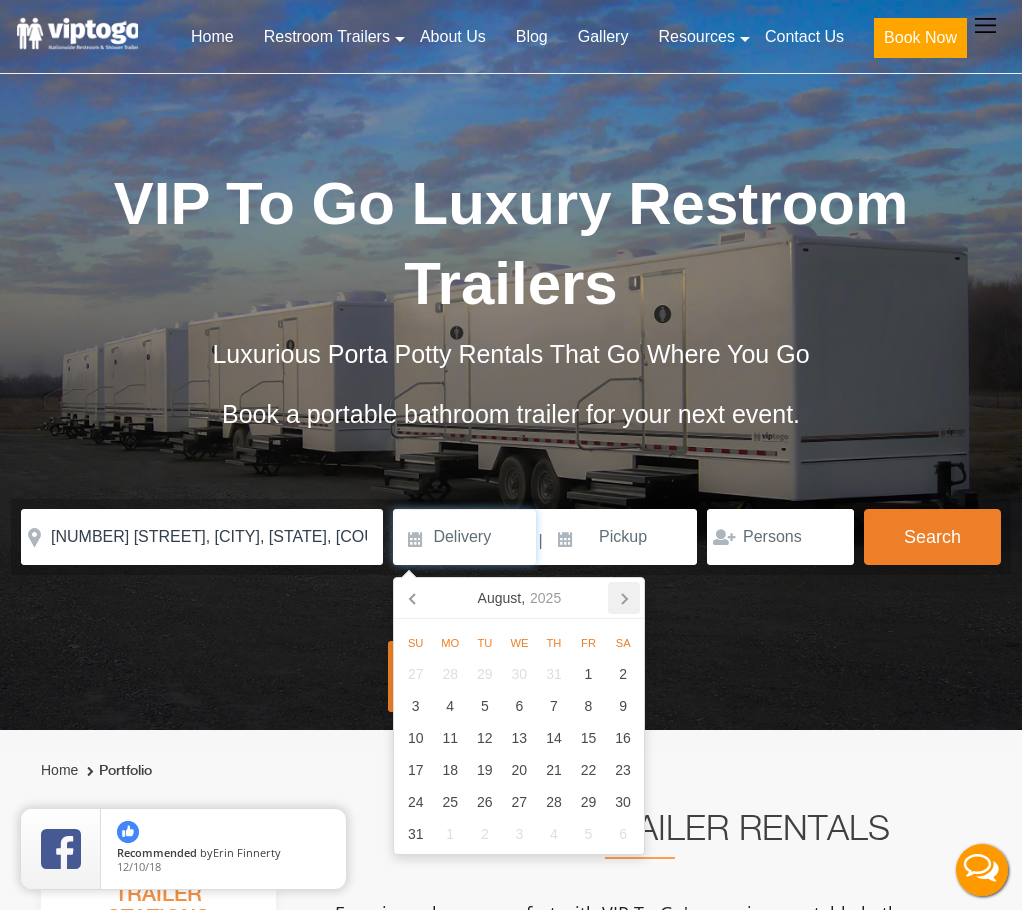 click at bounding box center (414, 598) 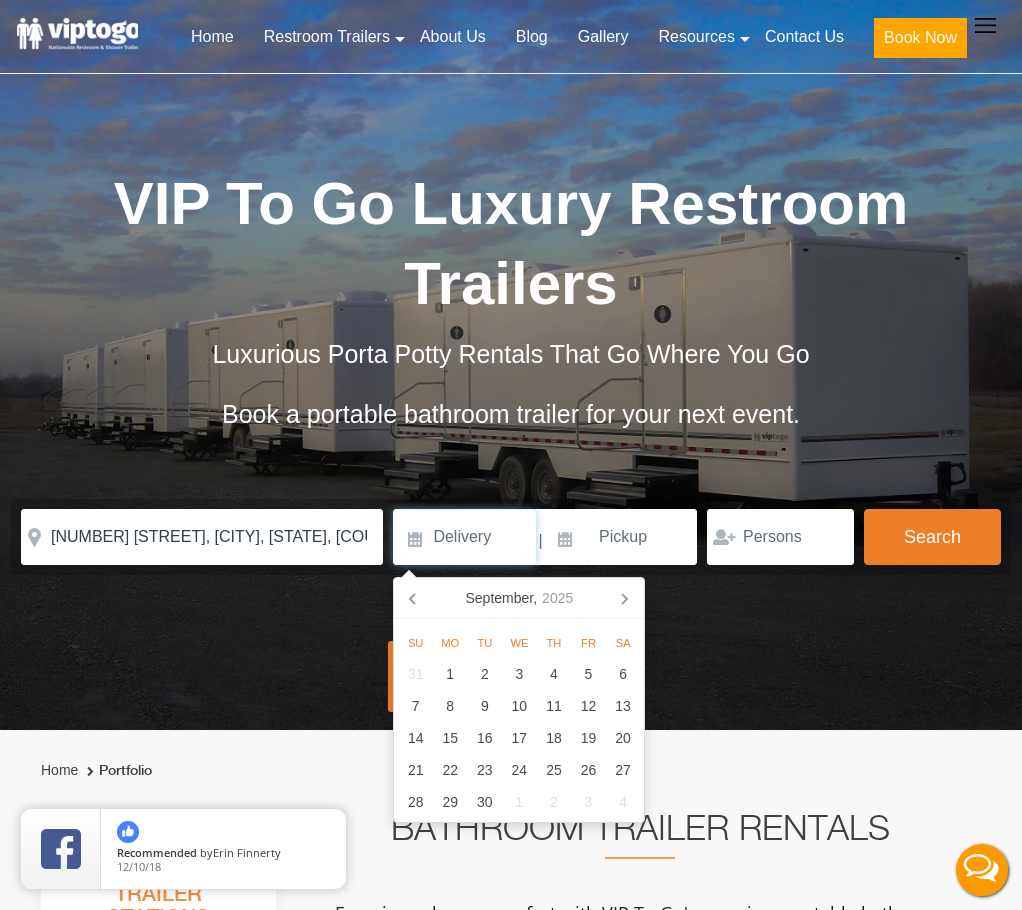 click at bounding box center (414, 598) 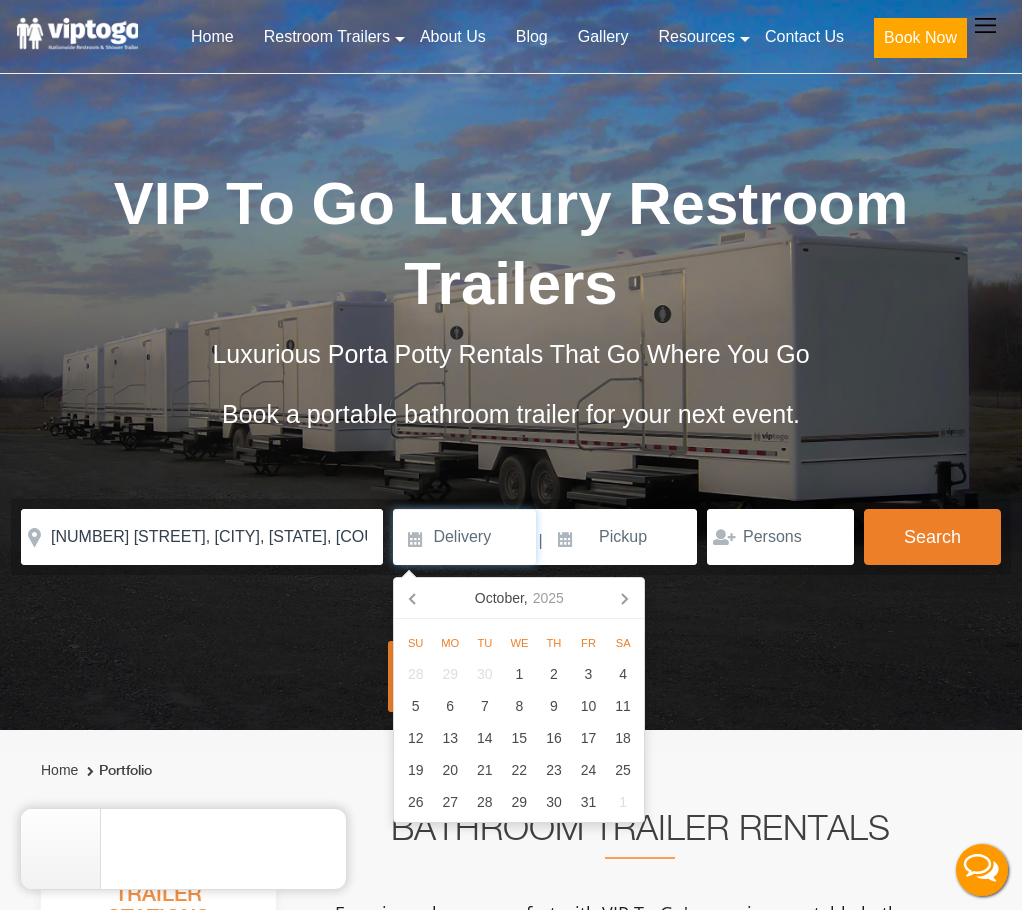 click at bounding box center [414, 598] 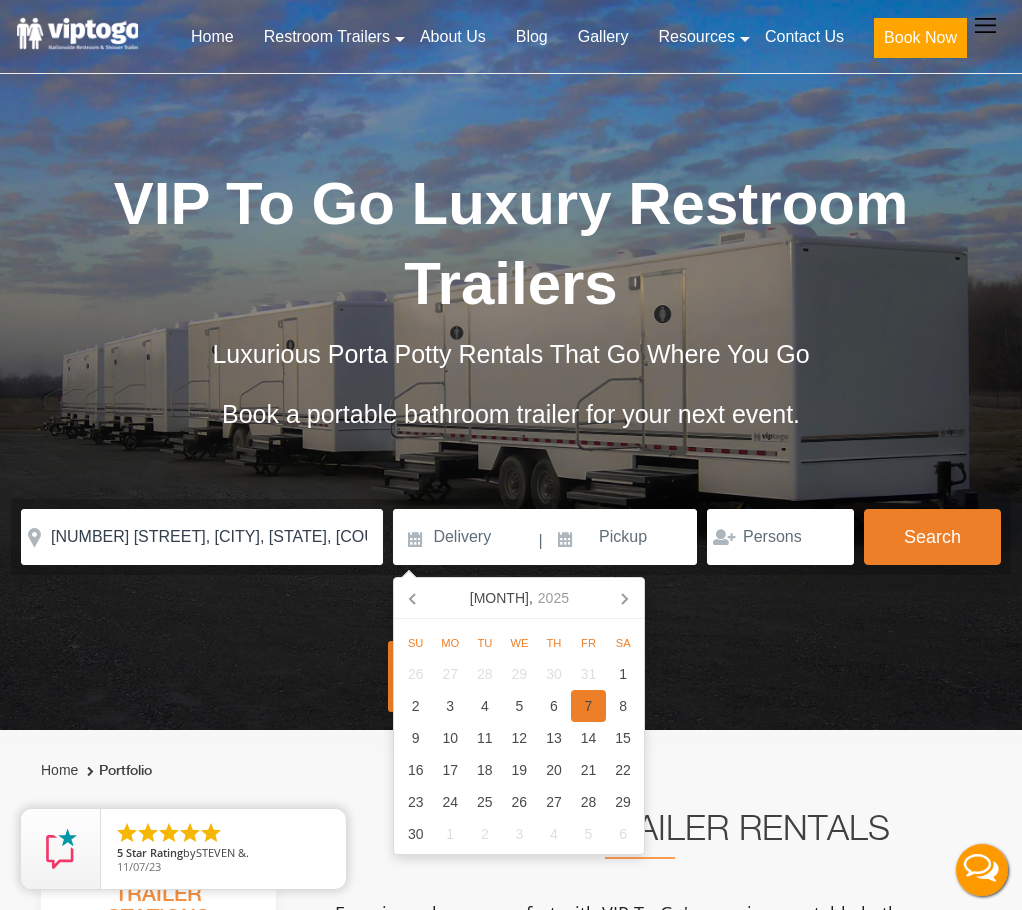 click on "7" at bounding box center (588, 706) 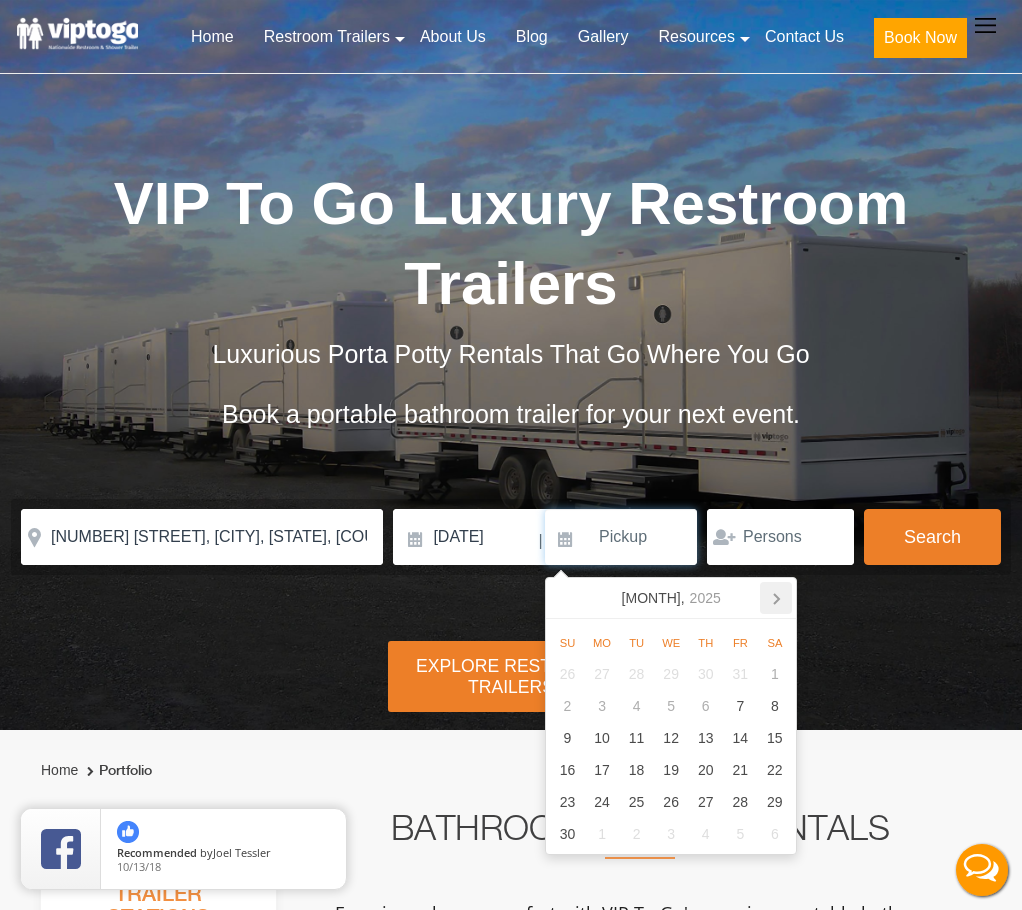 click at bounding box center [566, 598] 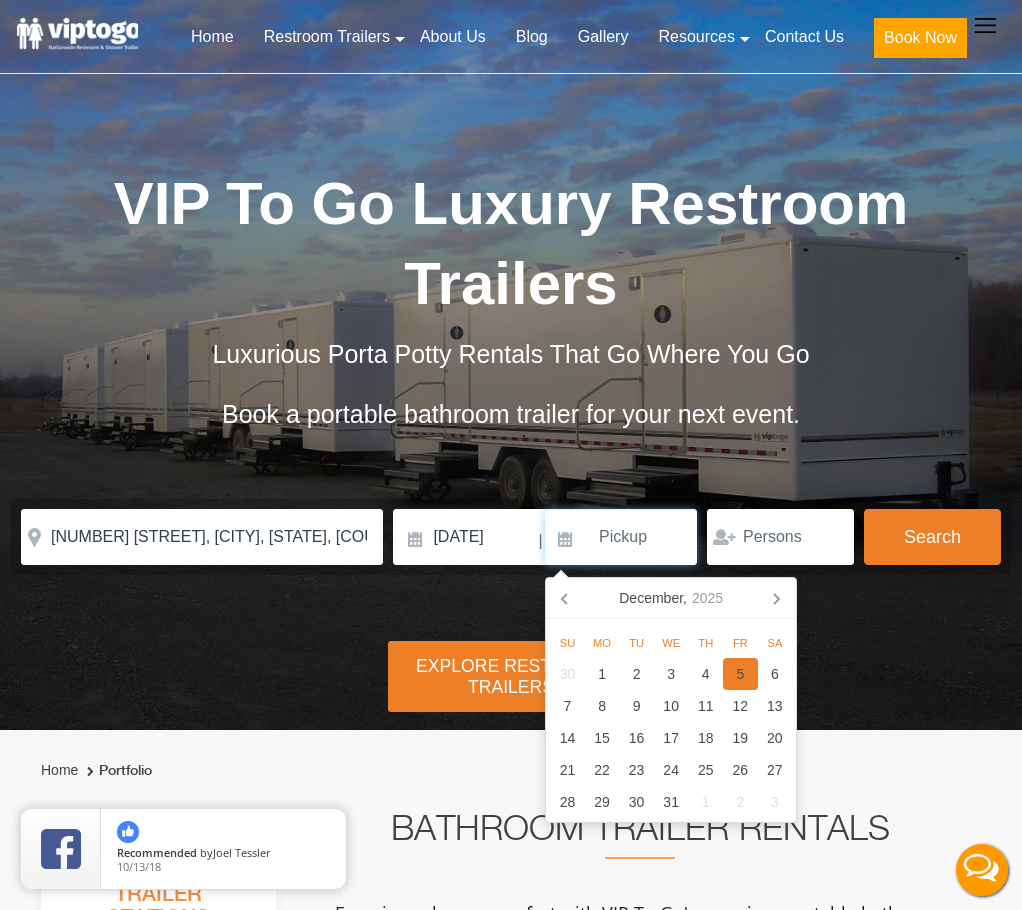 click on "5" at bounding box center [740, 674] 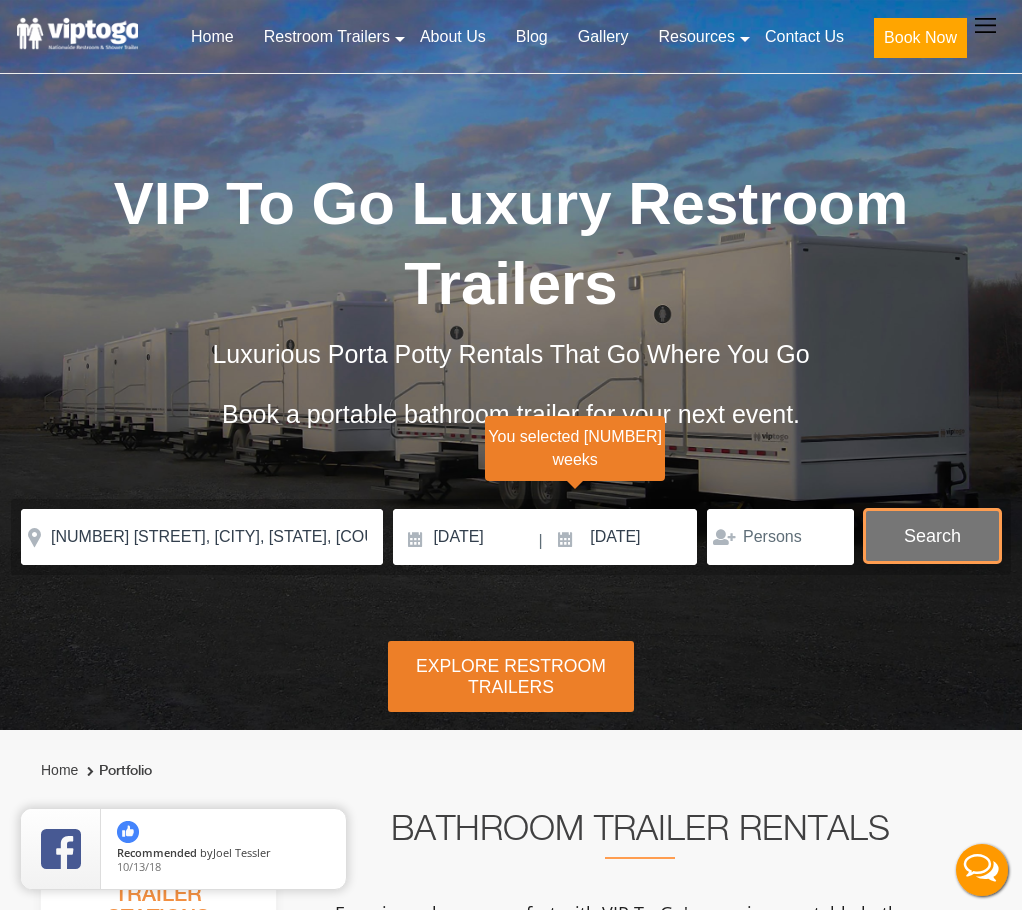 click on "Search" at bounding box center (932, 536) 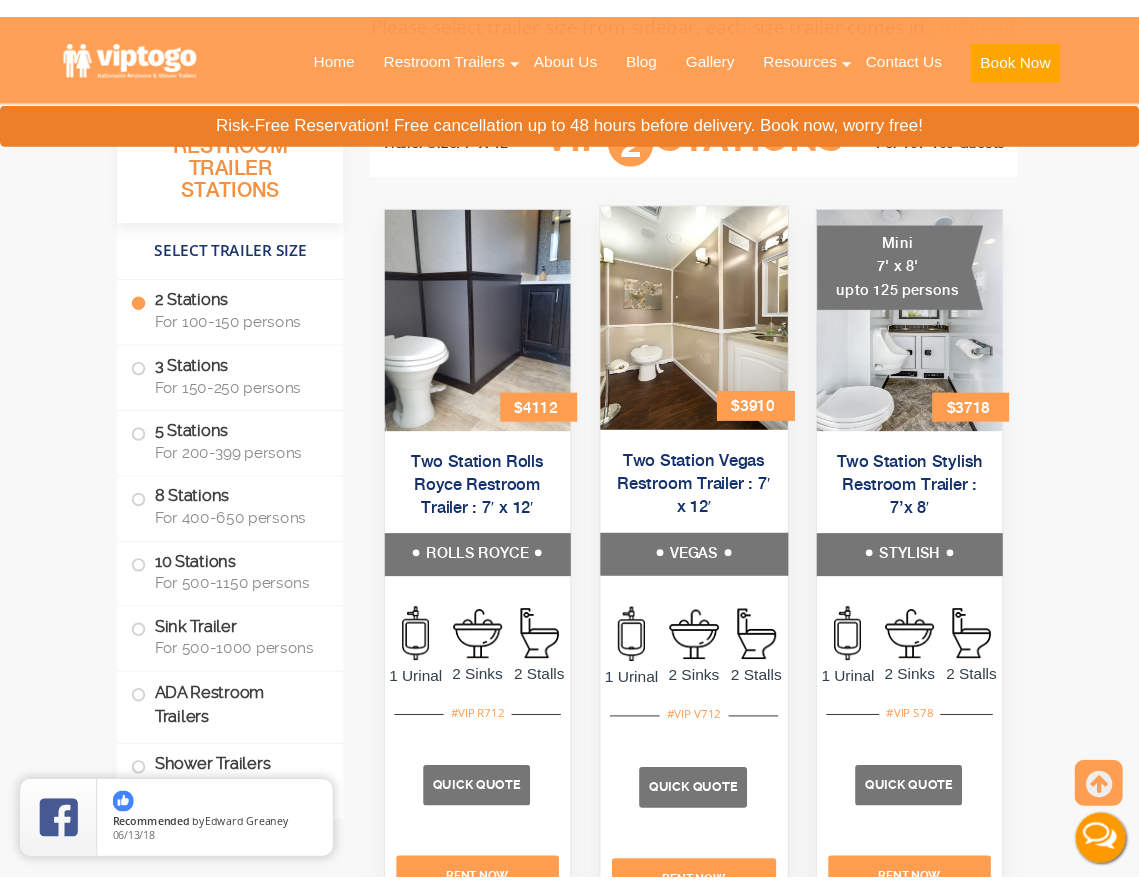 scroll, scrollTop: 911, scrollLeft: 0, axis: vertical 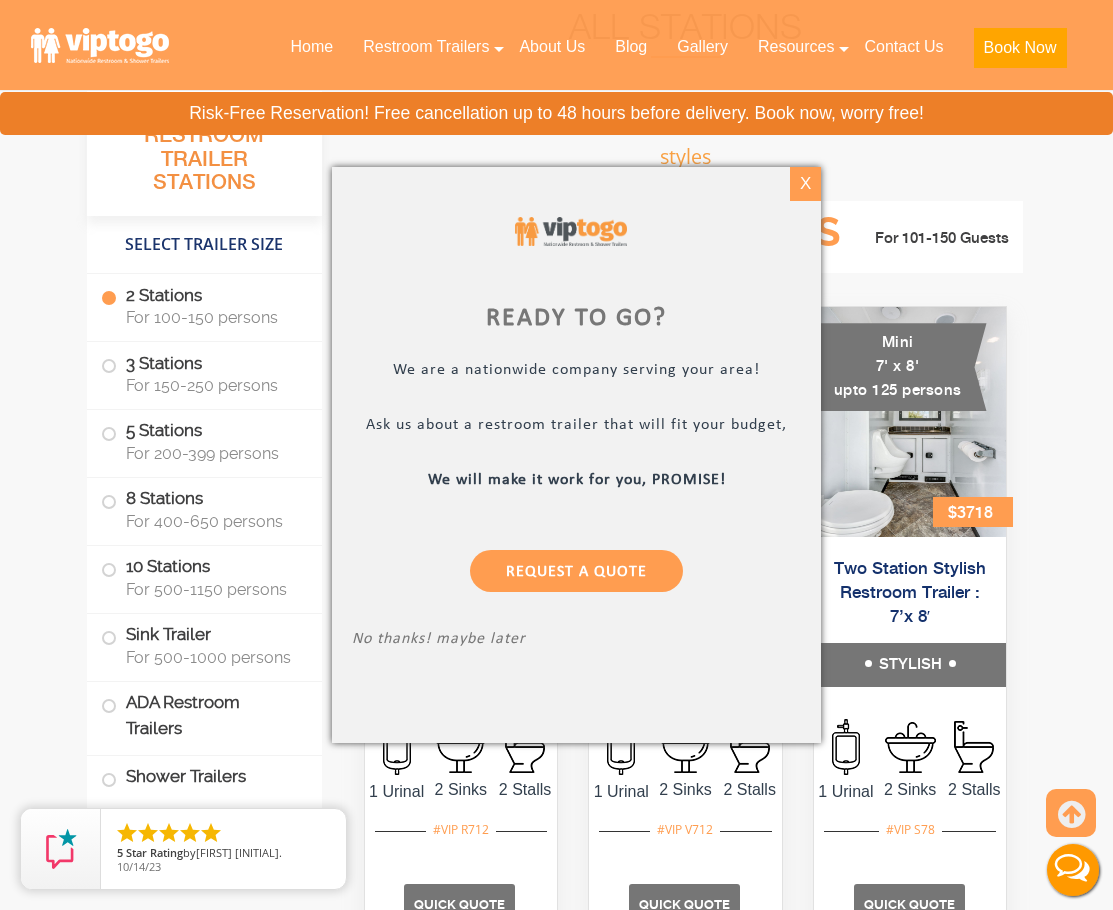 click on "X" at bounding box center [805, 184] 